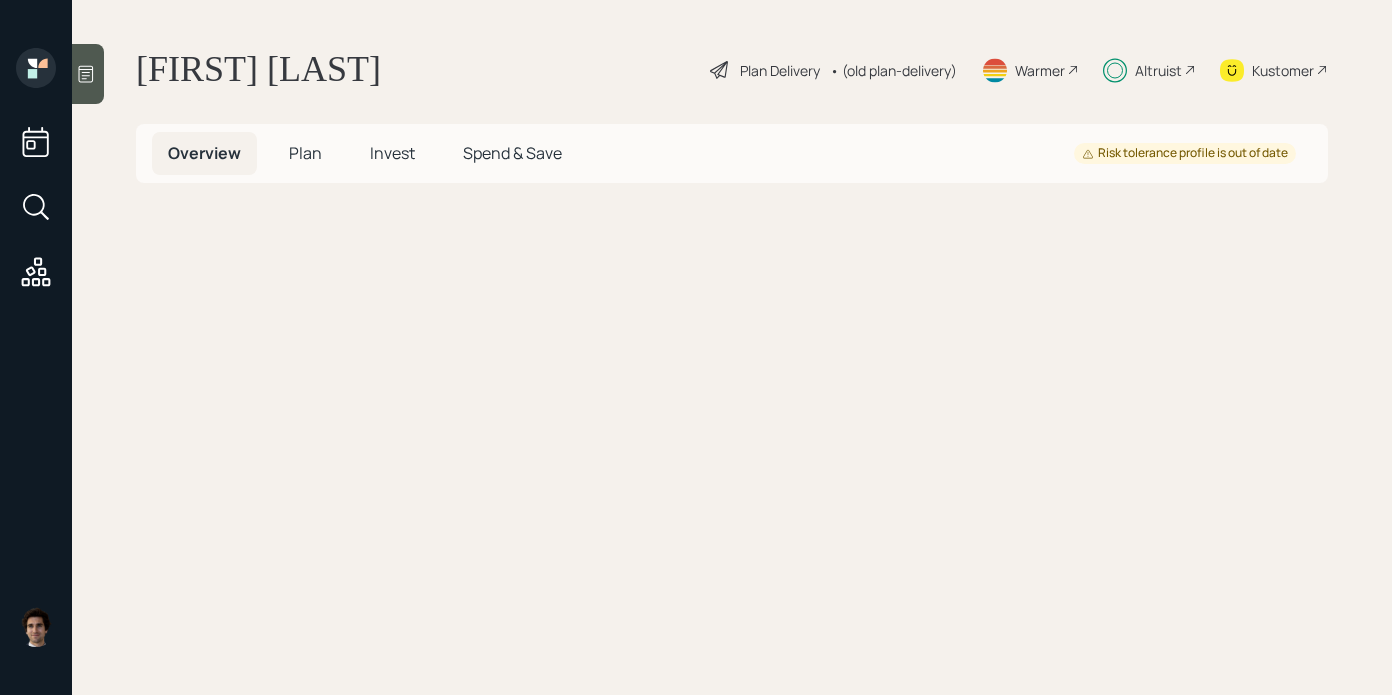 scroll, scrollTop: 0, scrollLeft: 0, axis: both 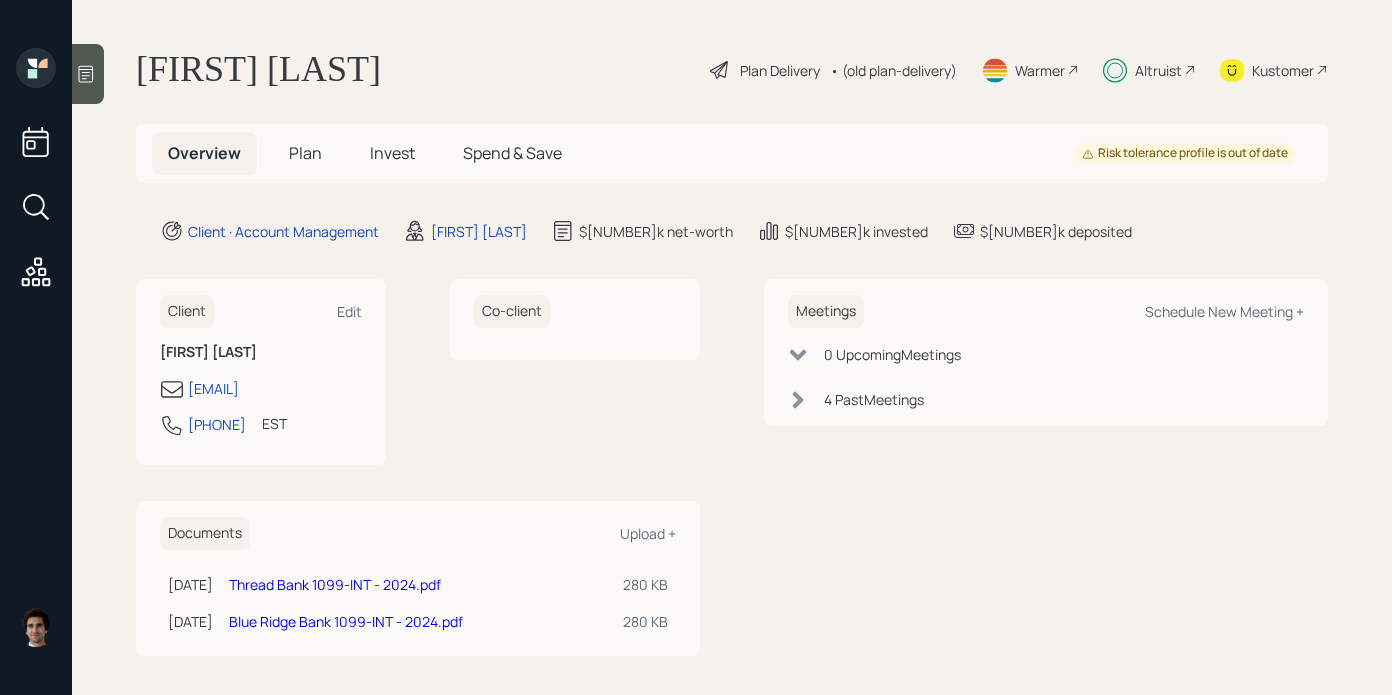 click on "Plan" at bounding box center [305, 153] 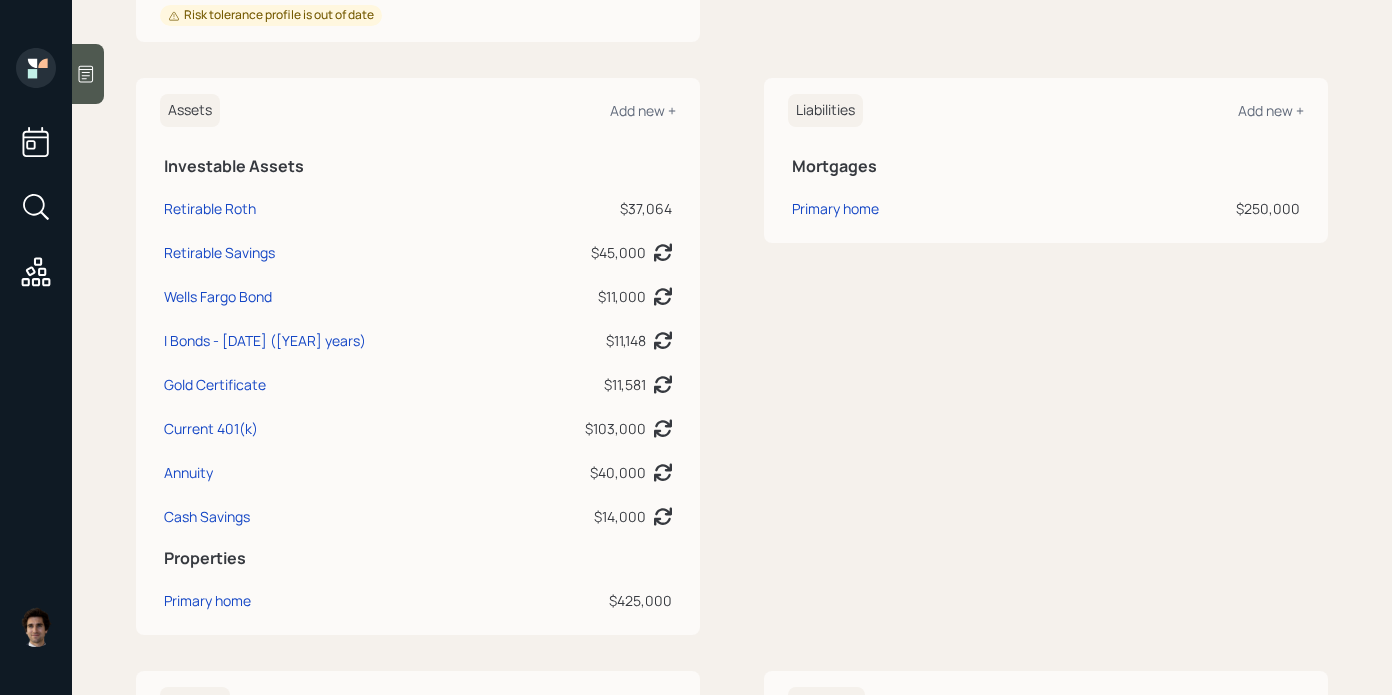 scroll, scrollTop: 0, scrollLeft: 0, axis: both 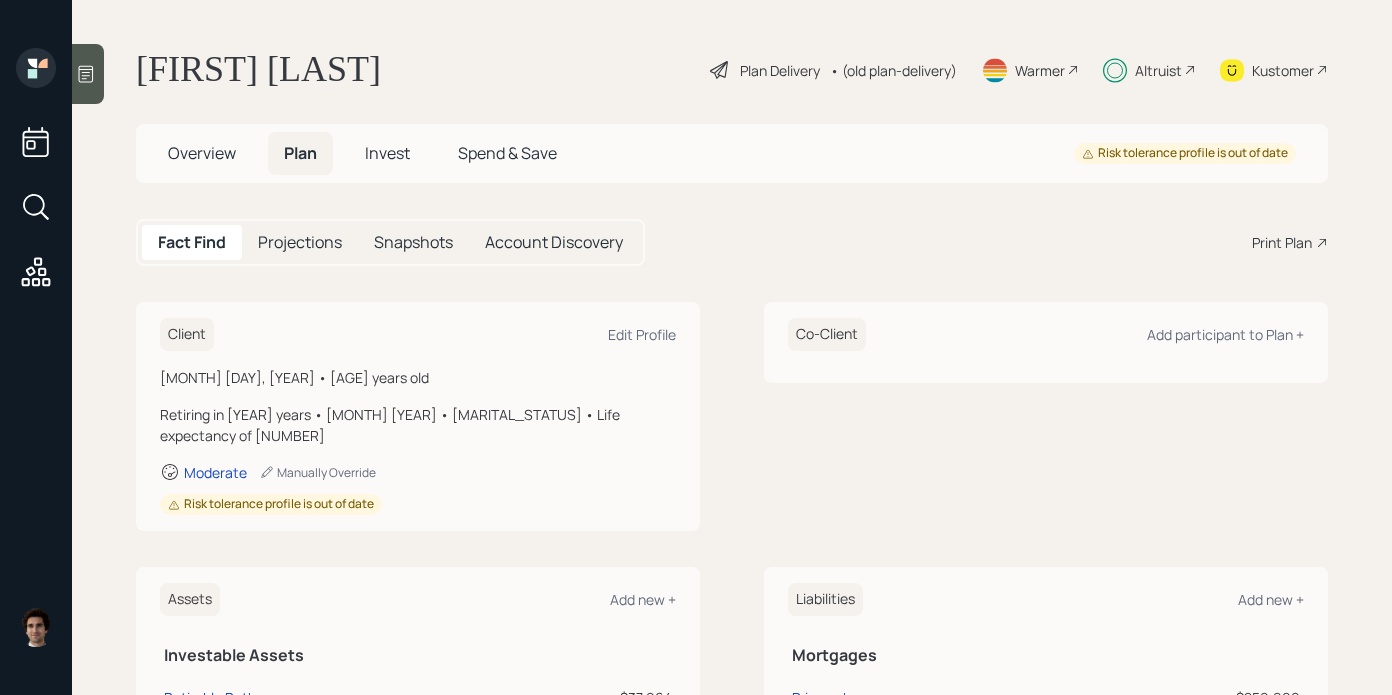 click on "Altruist" at bounding box center [780, 70] 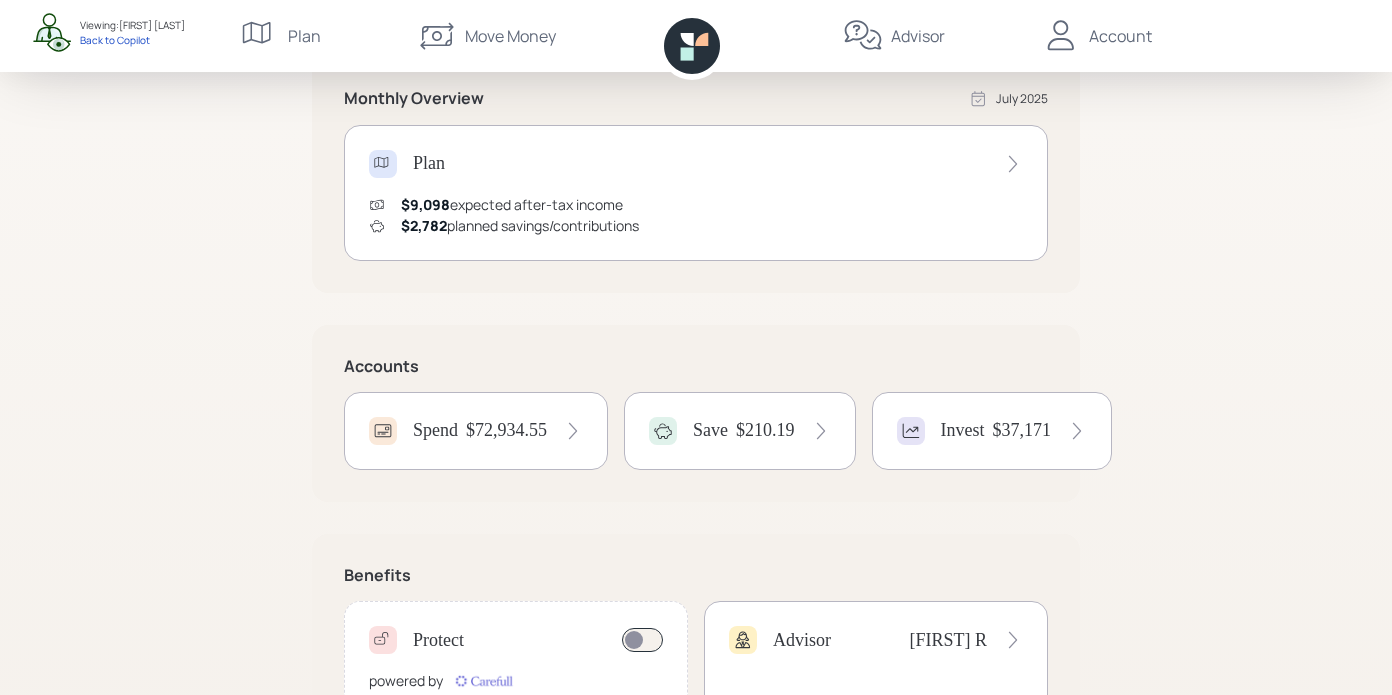 scroll, scrollTop: 429, scrollLeft: 0, axis: vertical 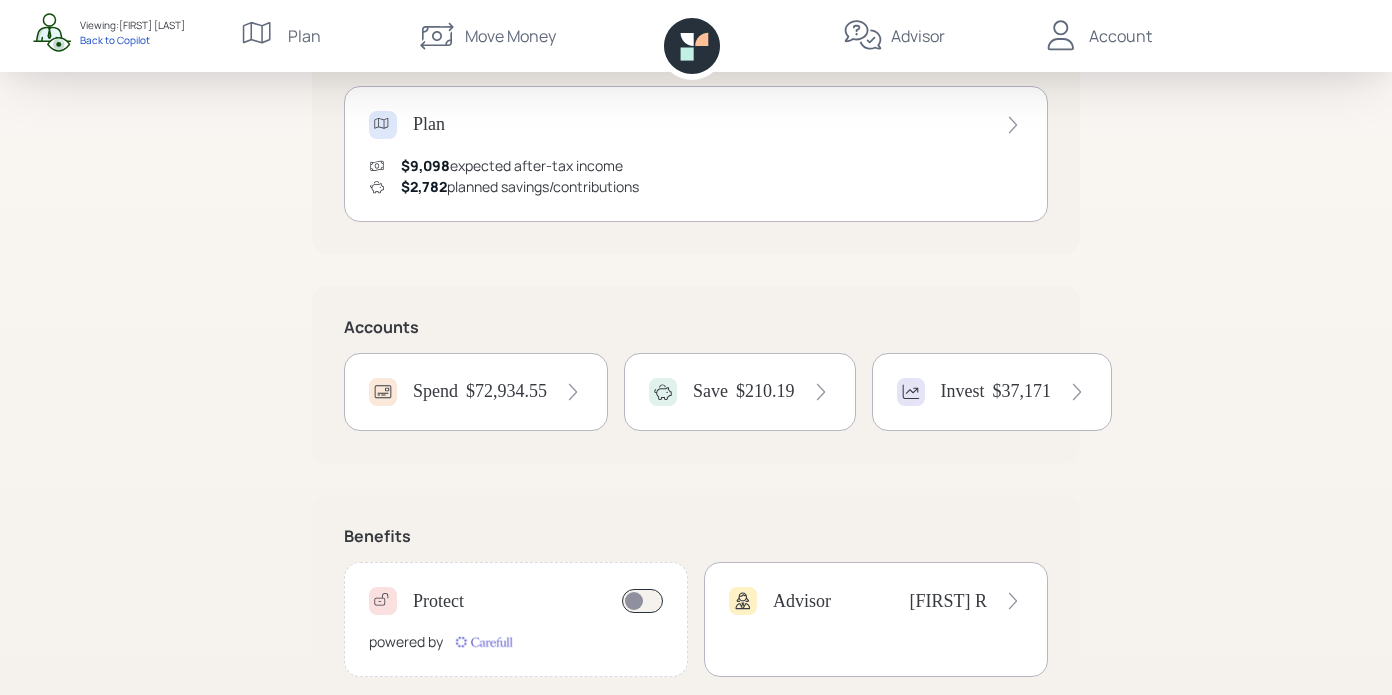 click on "$72,934.55" at bounding box center (506, 392) 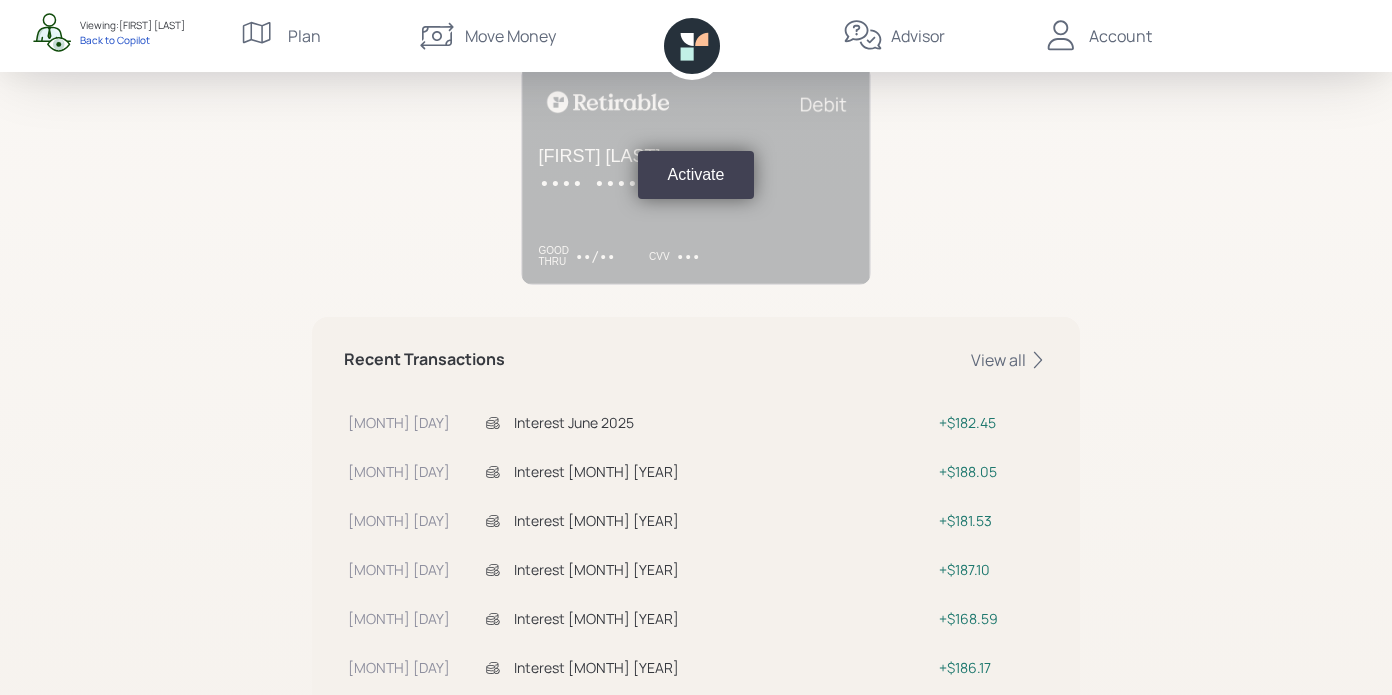 scroll, scrollTop: 0, scrollLeft: 0, axis: both 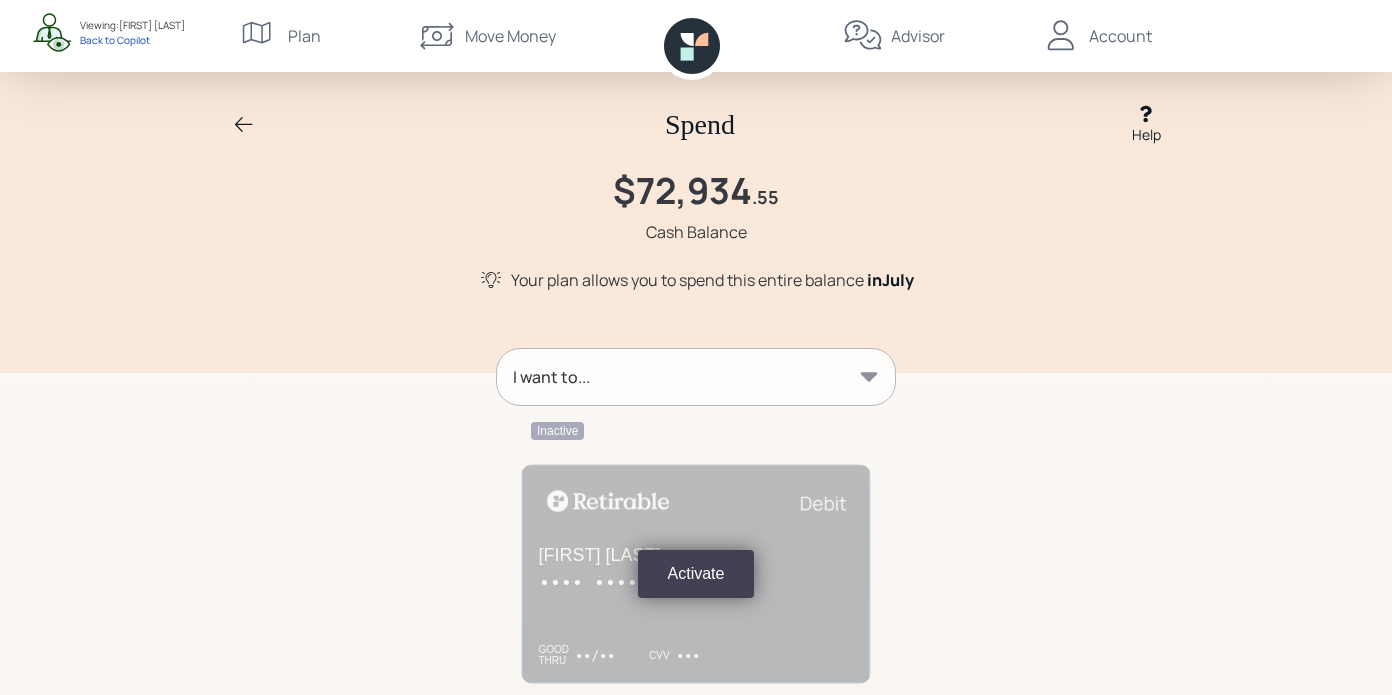 click on "I want to..." at bounding box center (696, 377) 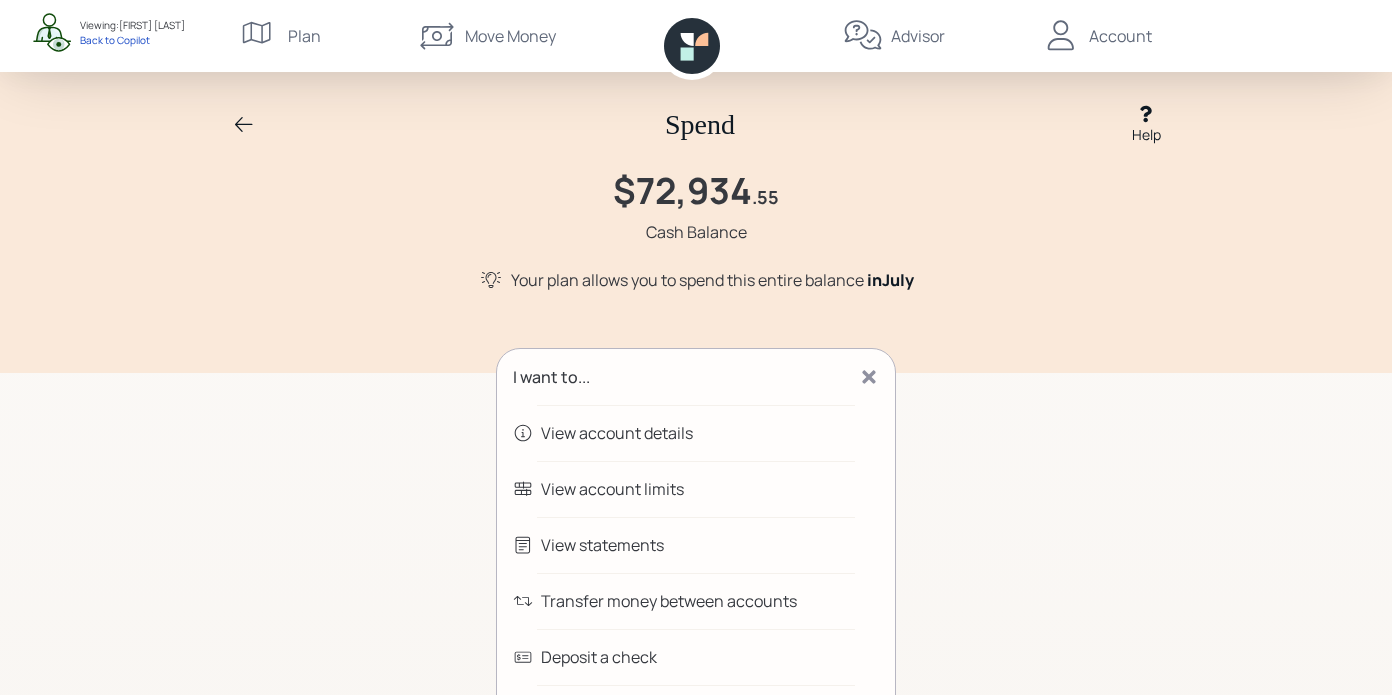 click on "View account details" at bounding box center (696, 433) 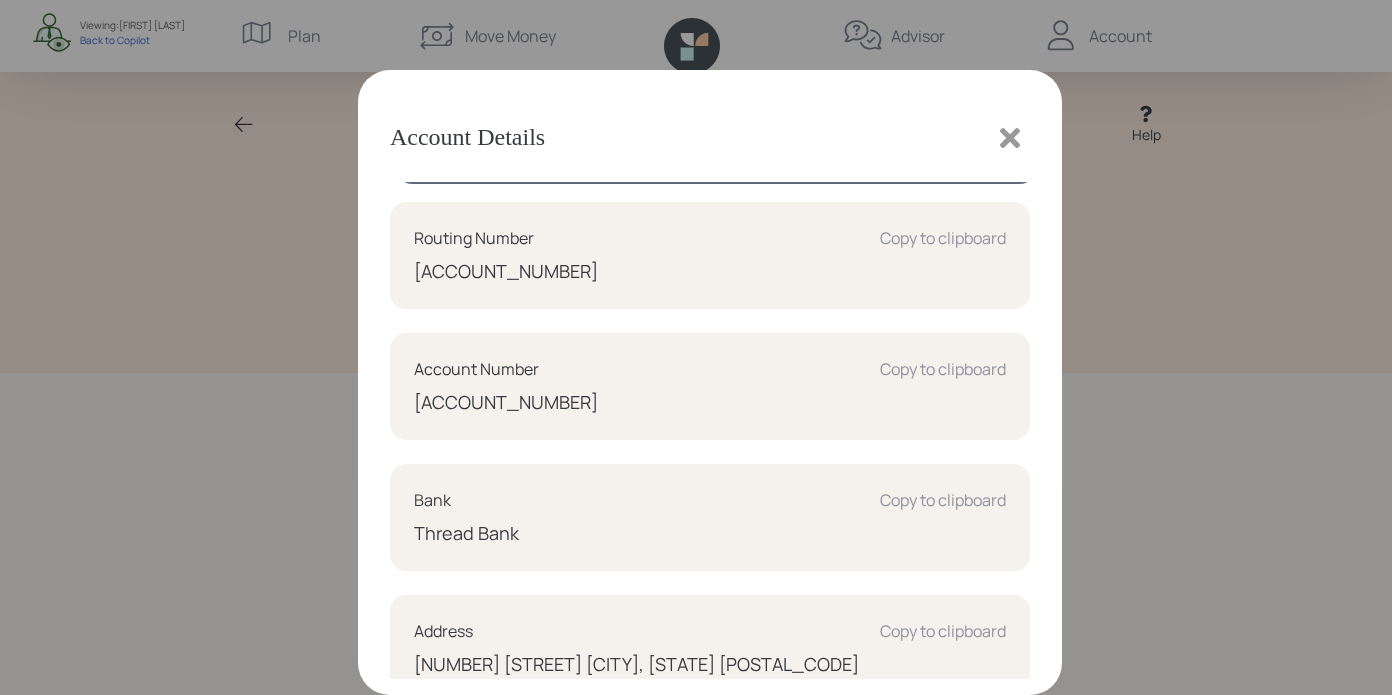 scroll, scrollTop: 204, scrollLeft: 0, axis: vertical 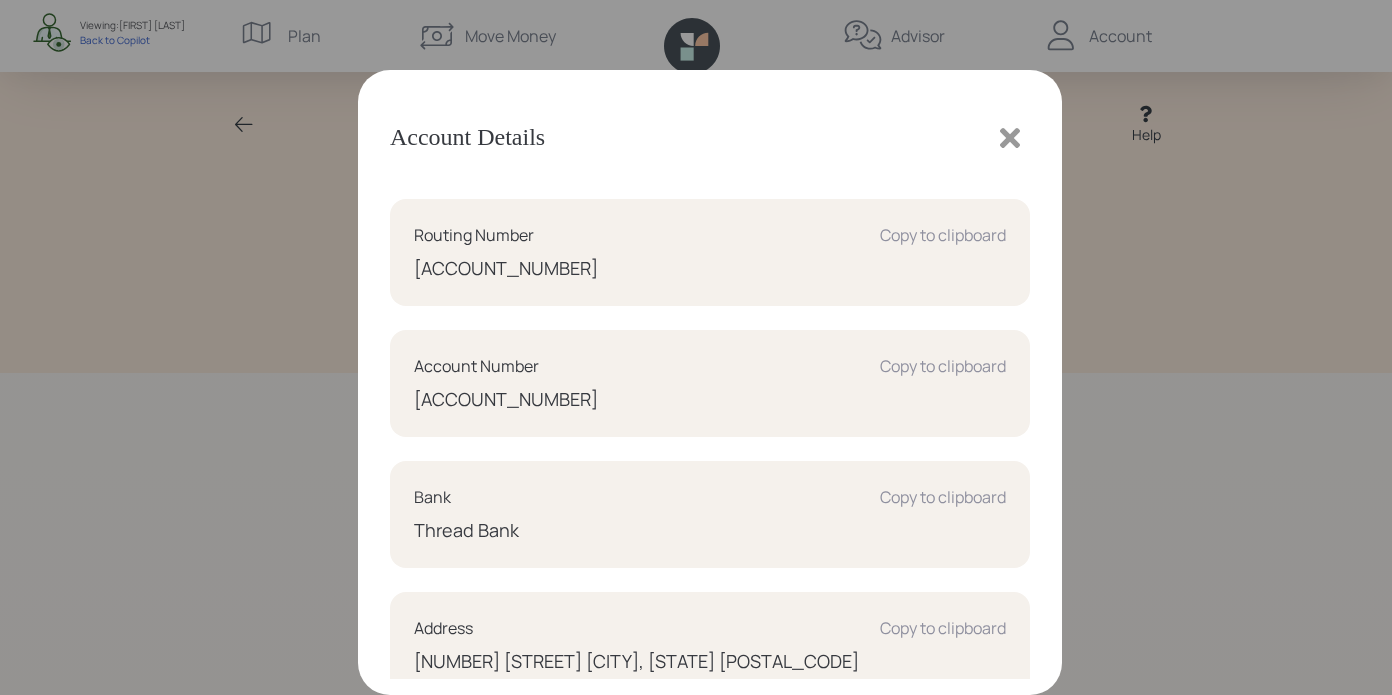 click at bounding box center [1010, 138] 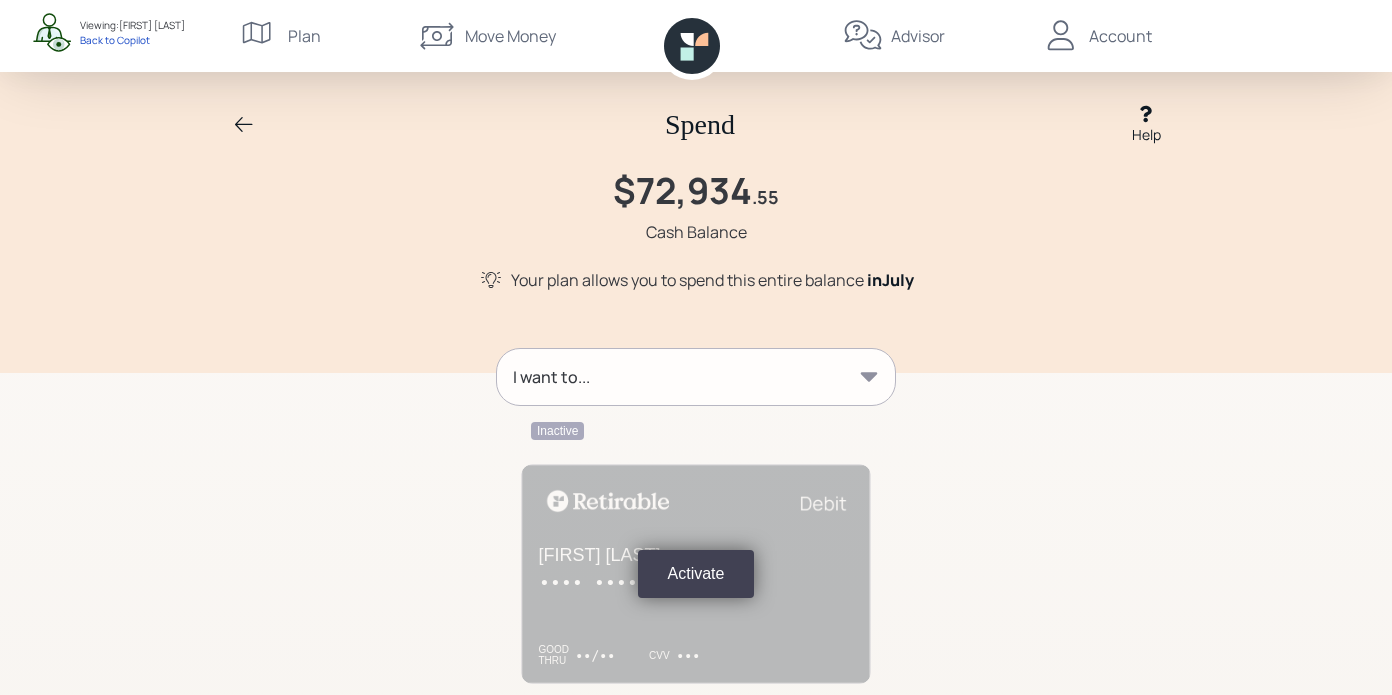 click on "I want to..." at bounding box center [696, 377] 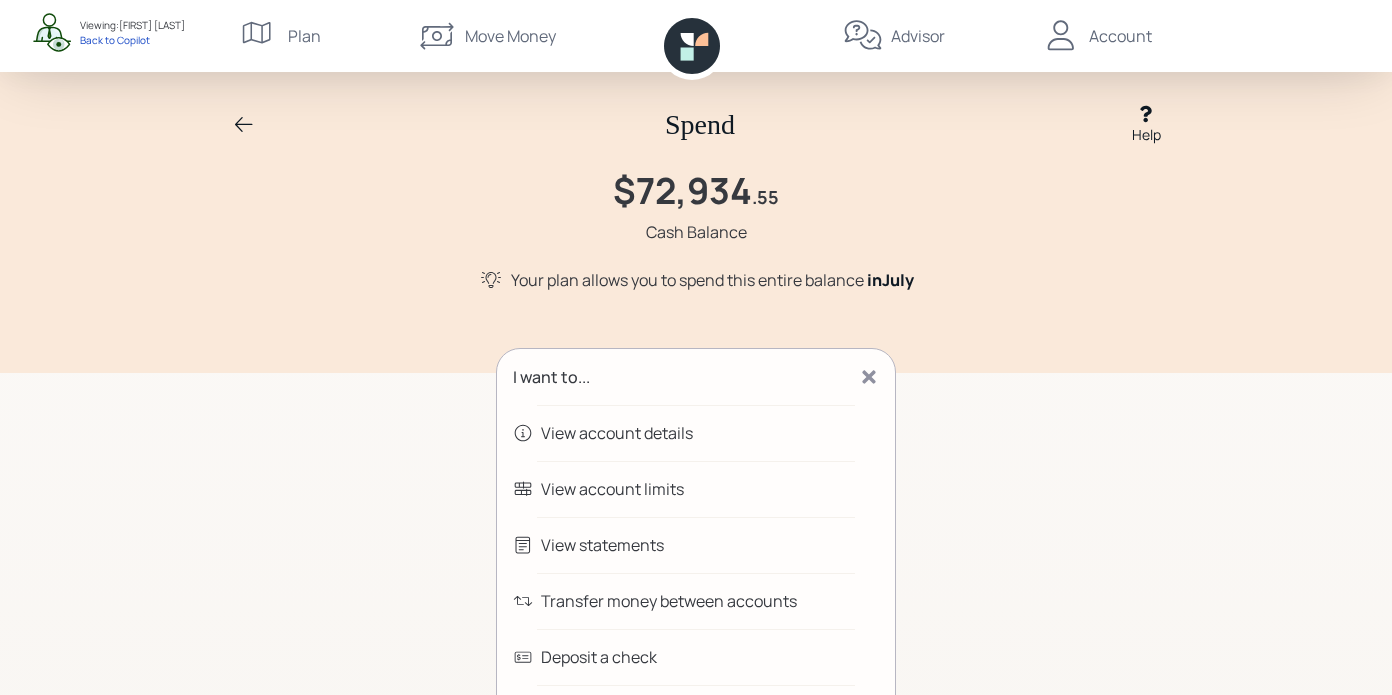 click on "View account details" at bounding box center [696, 433] 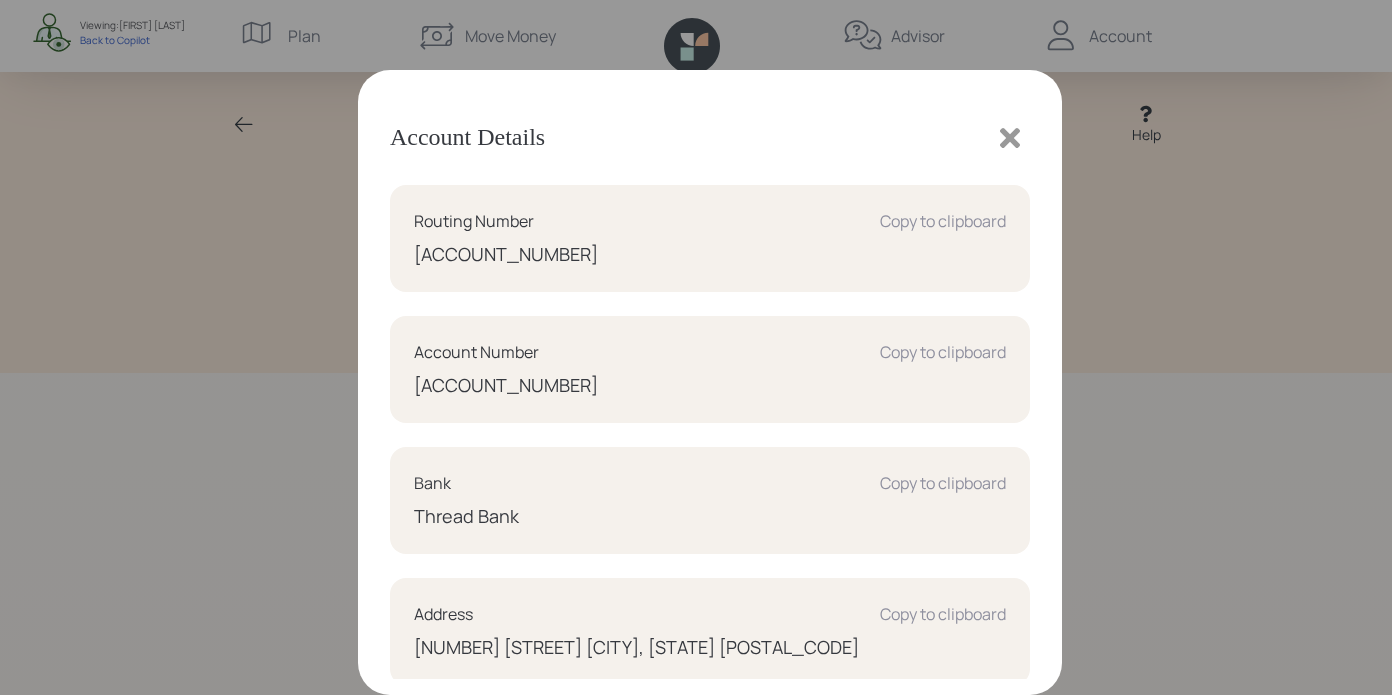 scroll, scrollTop: 223, scrollLeft: 0, axis: vertical 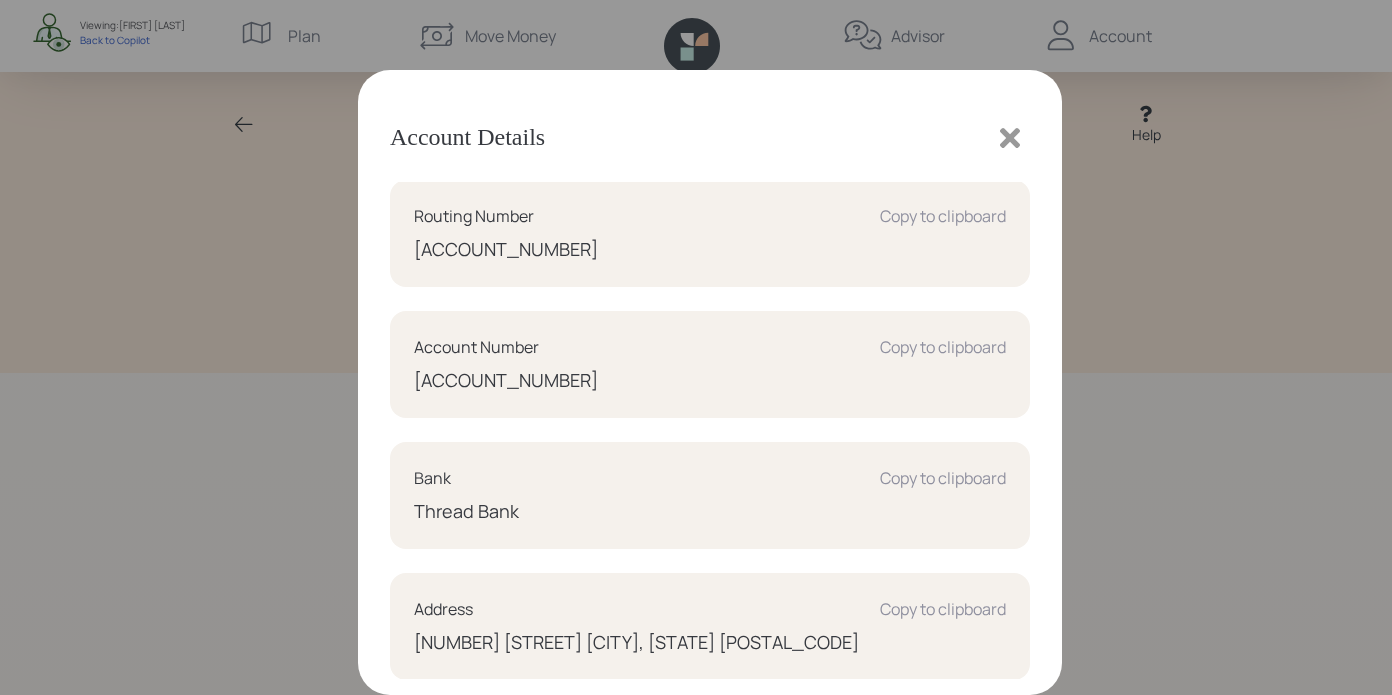 click at bounding box center [1010, 138] 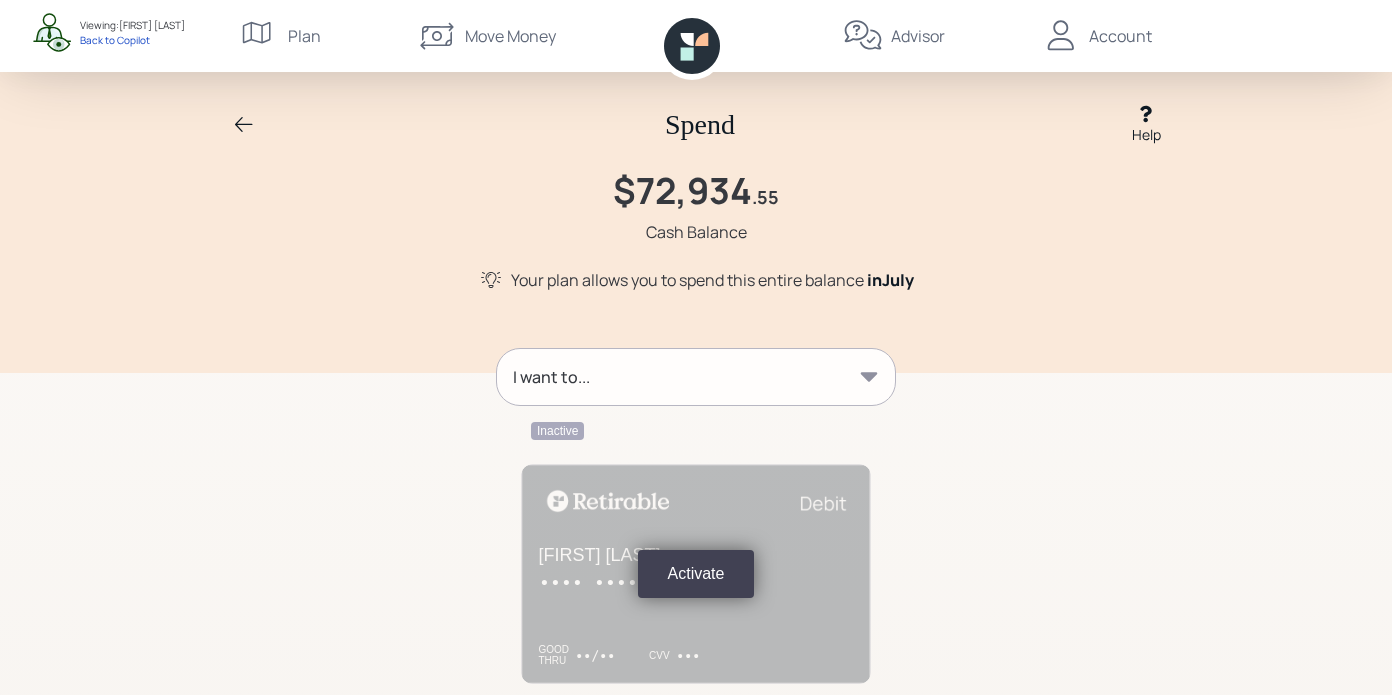 click on "I want to..." at bounding box center (696, 377) 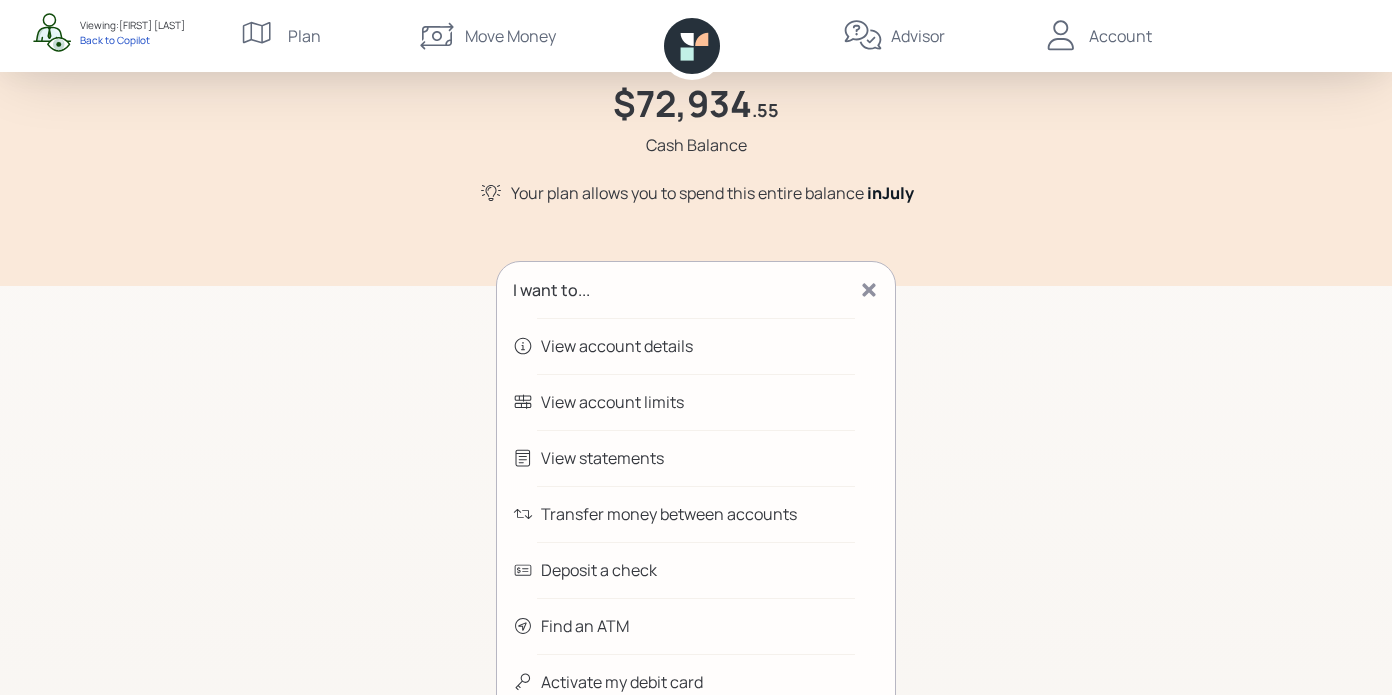 scroll, scrollTop: 83, scrollLeft: 0, axis: vertical 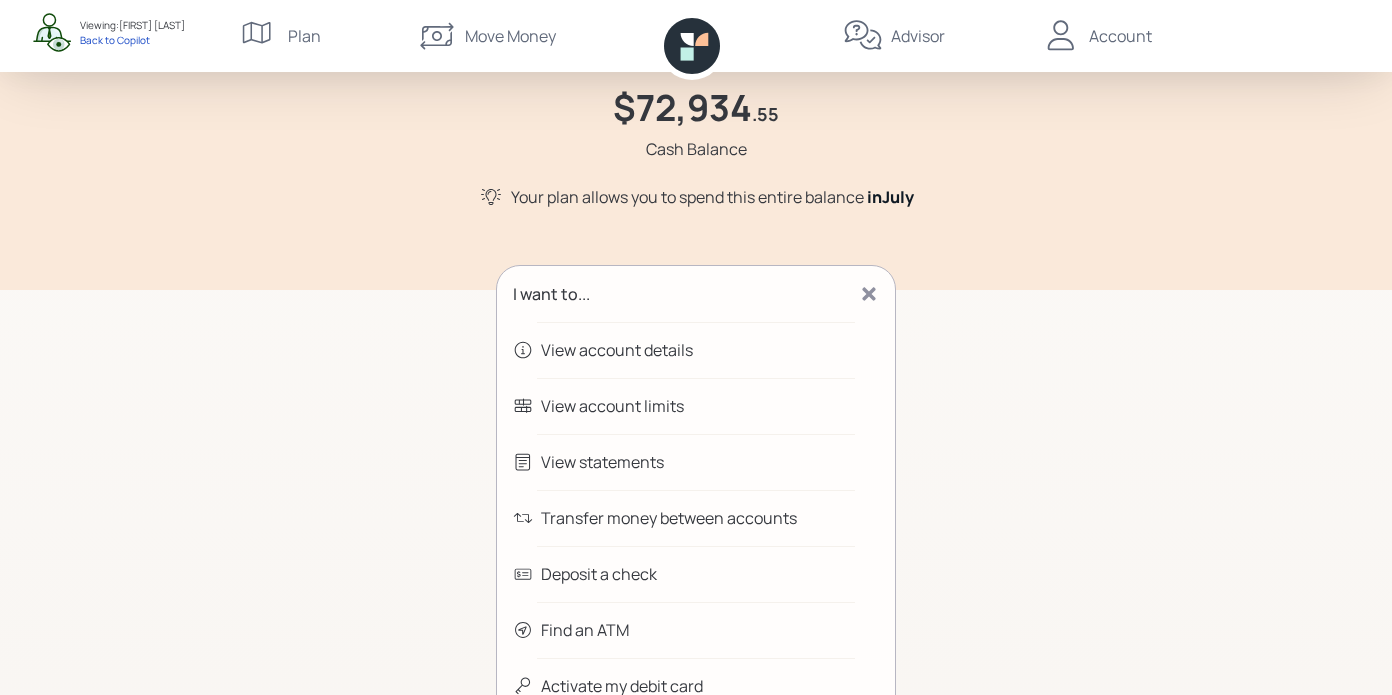 click on "Transfer money between accounts" at bounding box center (617, 350) 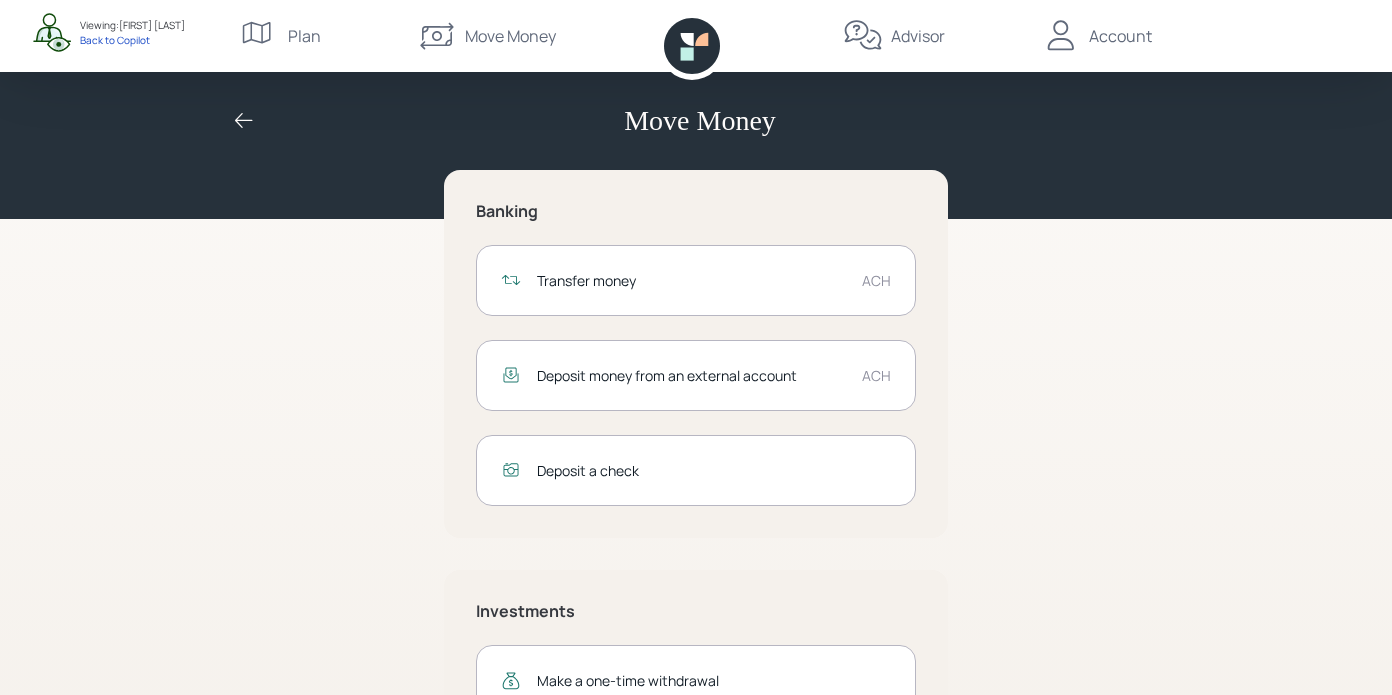 scroll, scrollTop: 85, scrollLeft: 0, axis: vertical 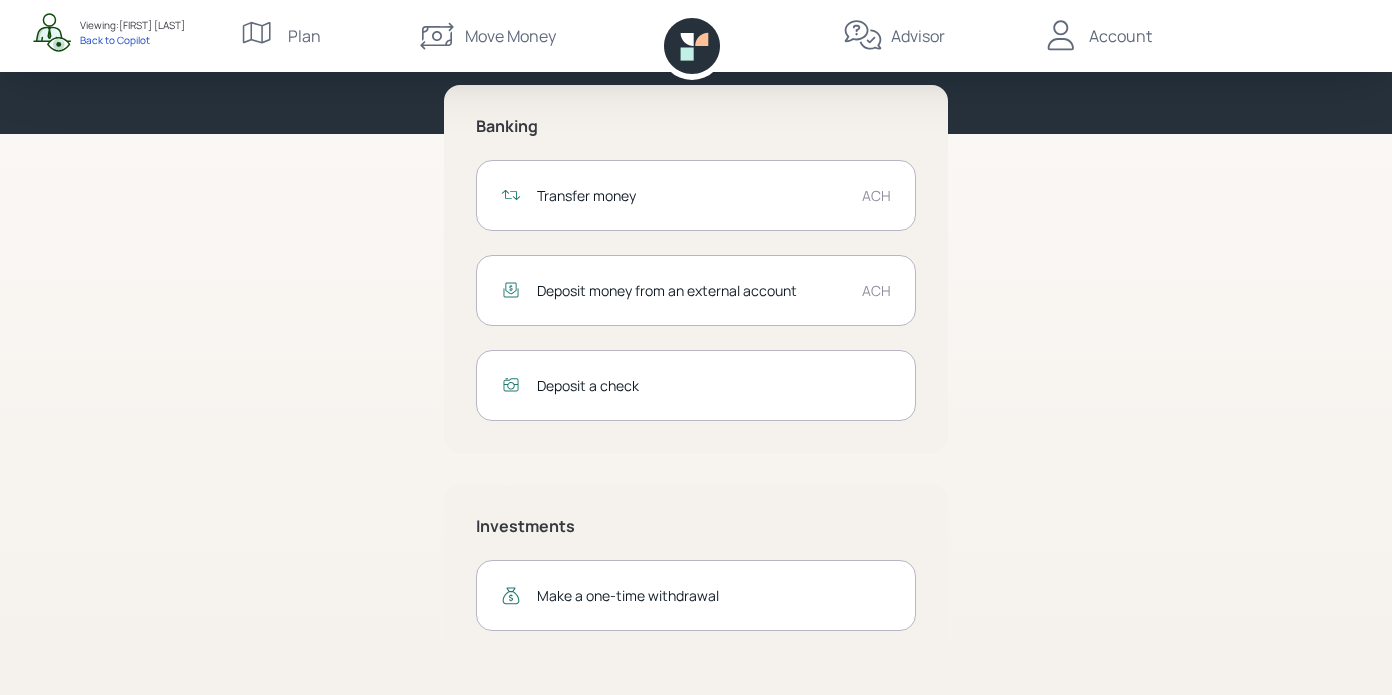 click on "Deposit money from an external account ACH" at bounding box center [696, 290] 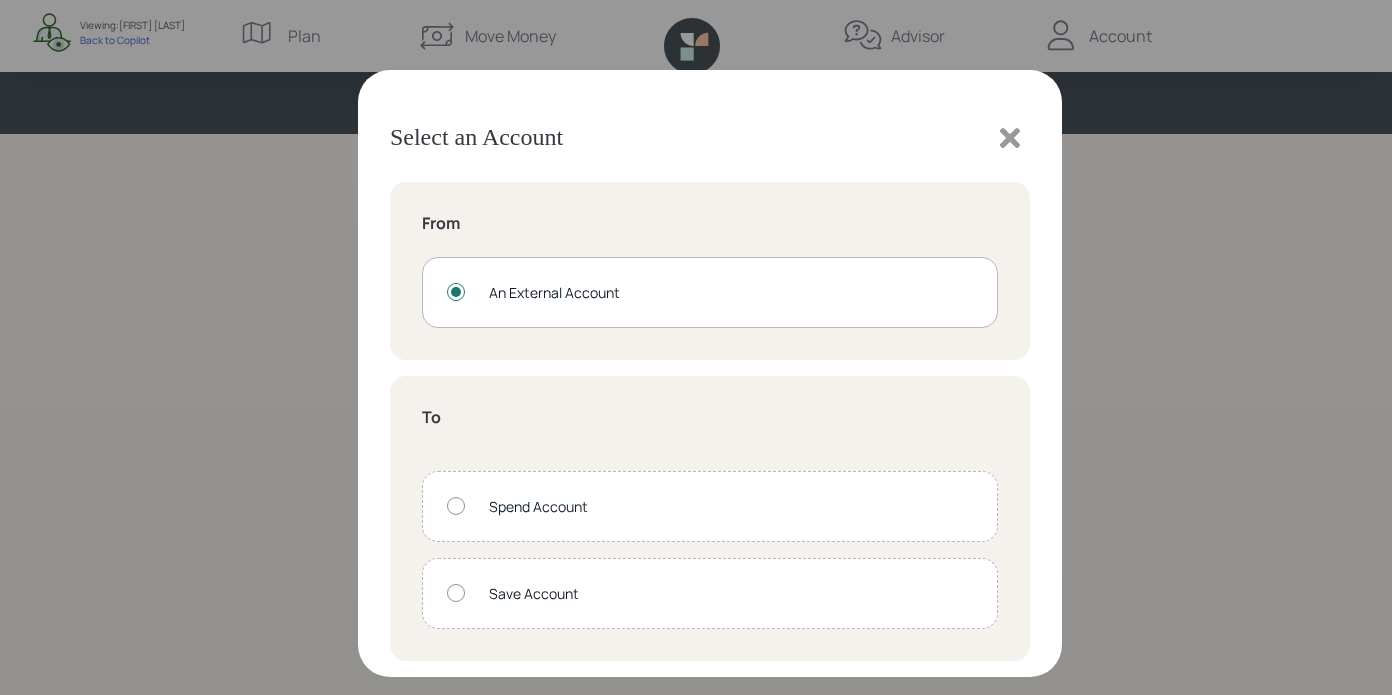 click at bounding box center [1010, 138] 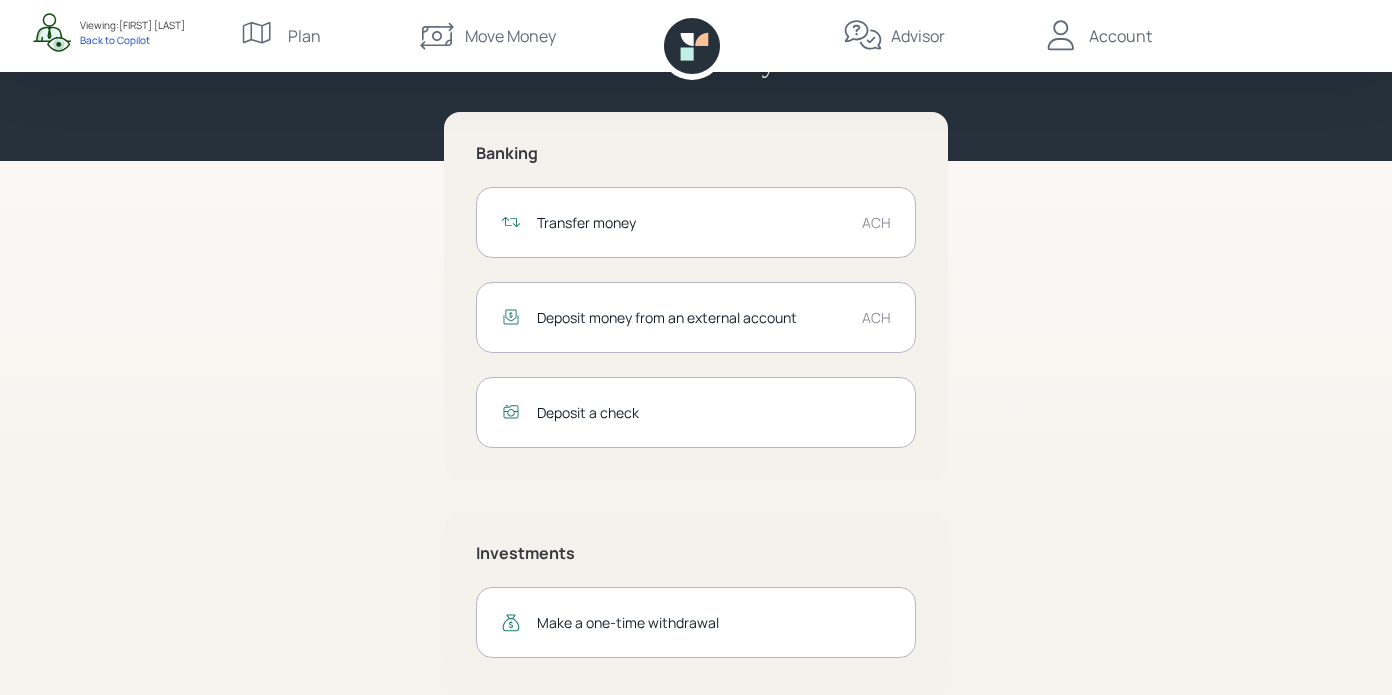 scroll, scrollTop: 62, scrollLeft: 0, axis: vertical 